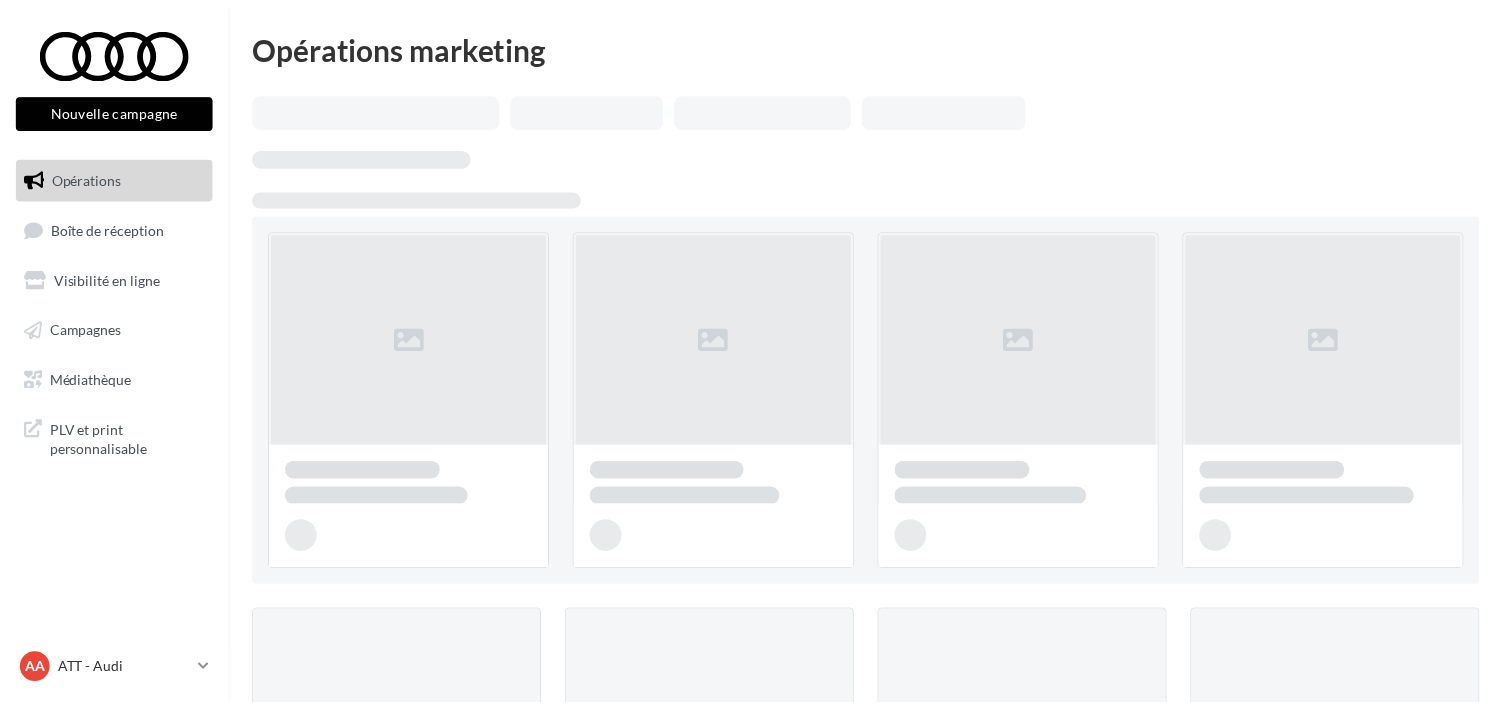 scroll, scrollTop: 0, scrollLeft: 0, axis: both 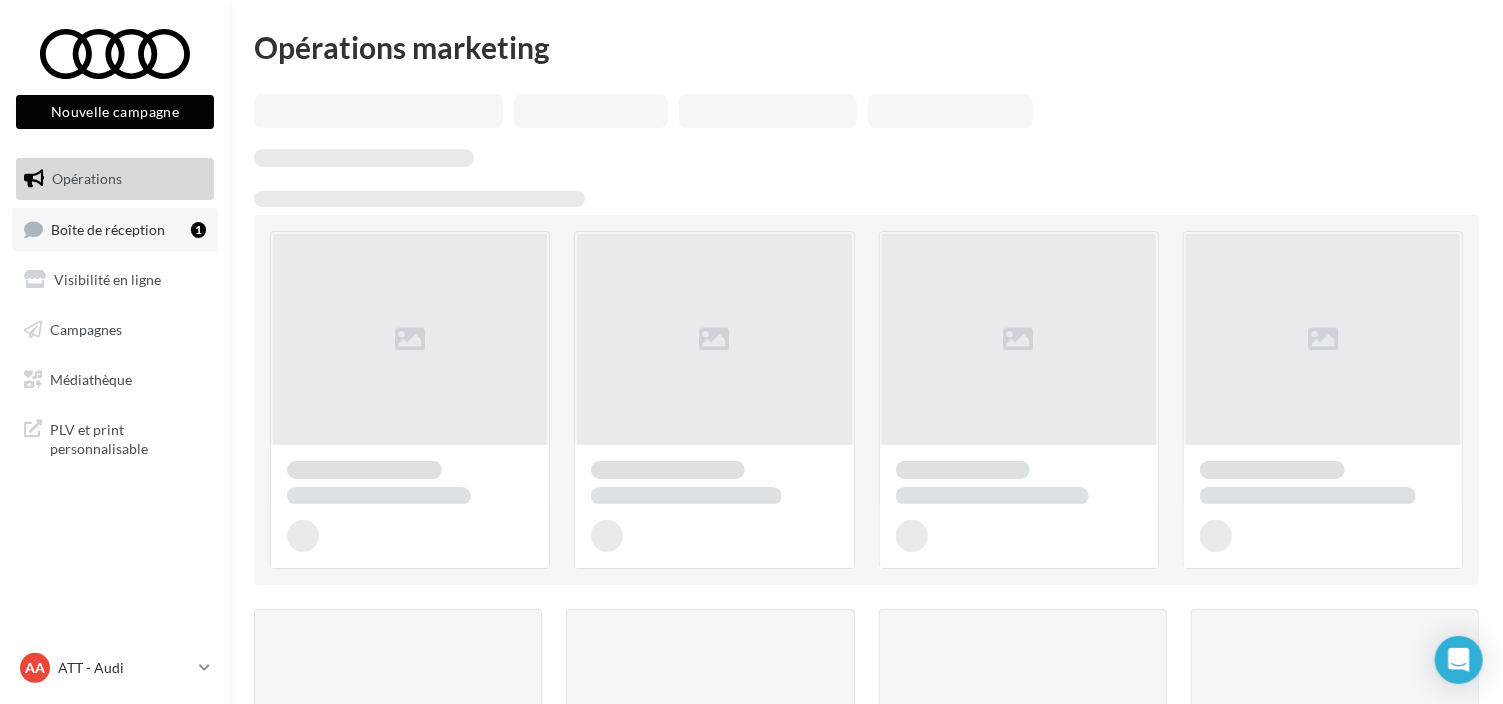 click on "Boîte de réception" at bounding box center [108, 228] 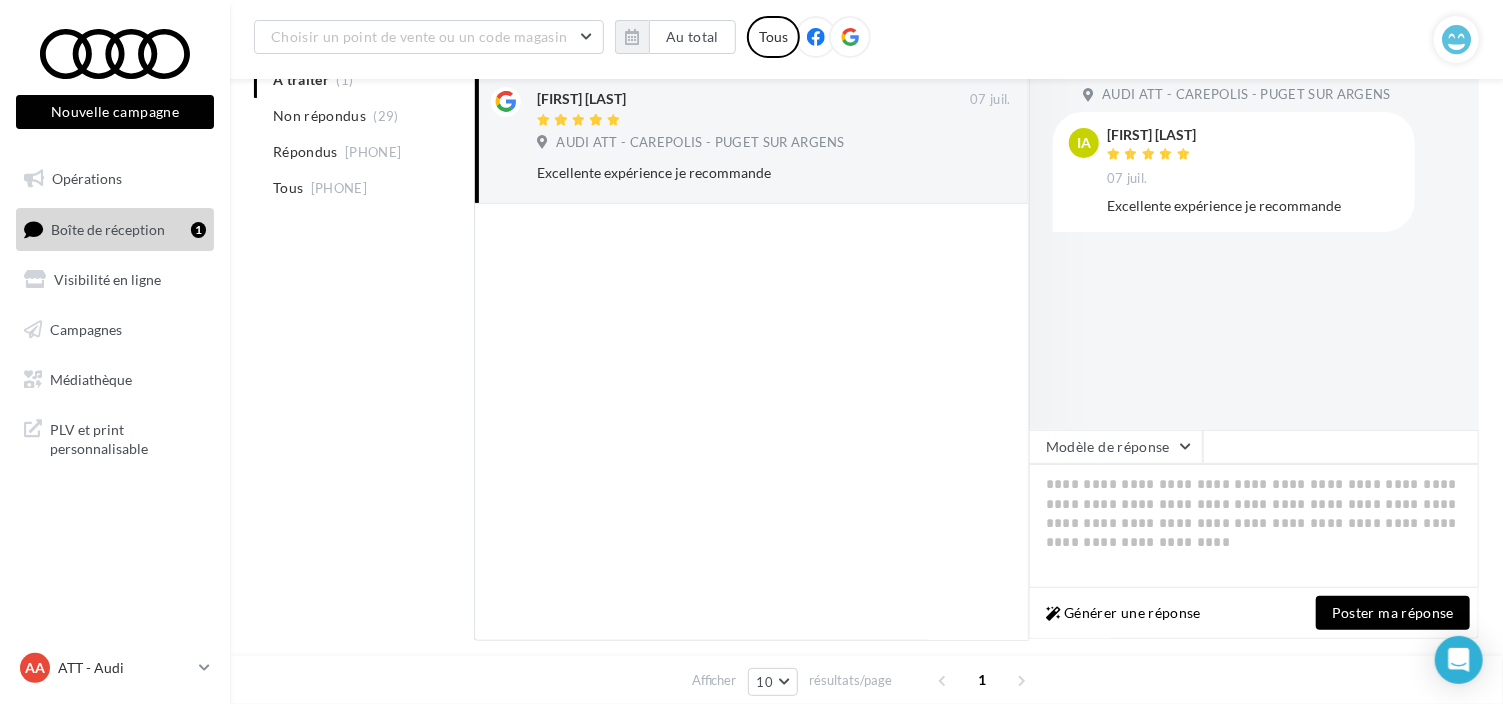 scroll, scrollTop: 300, scrollLeft: 0, axis: vertical 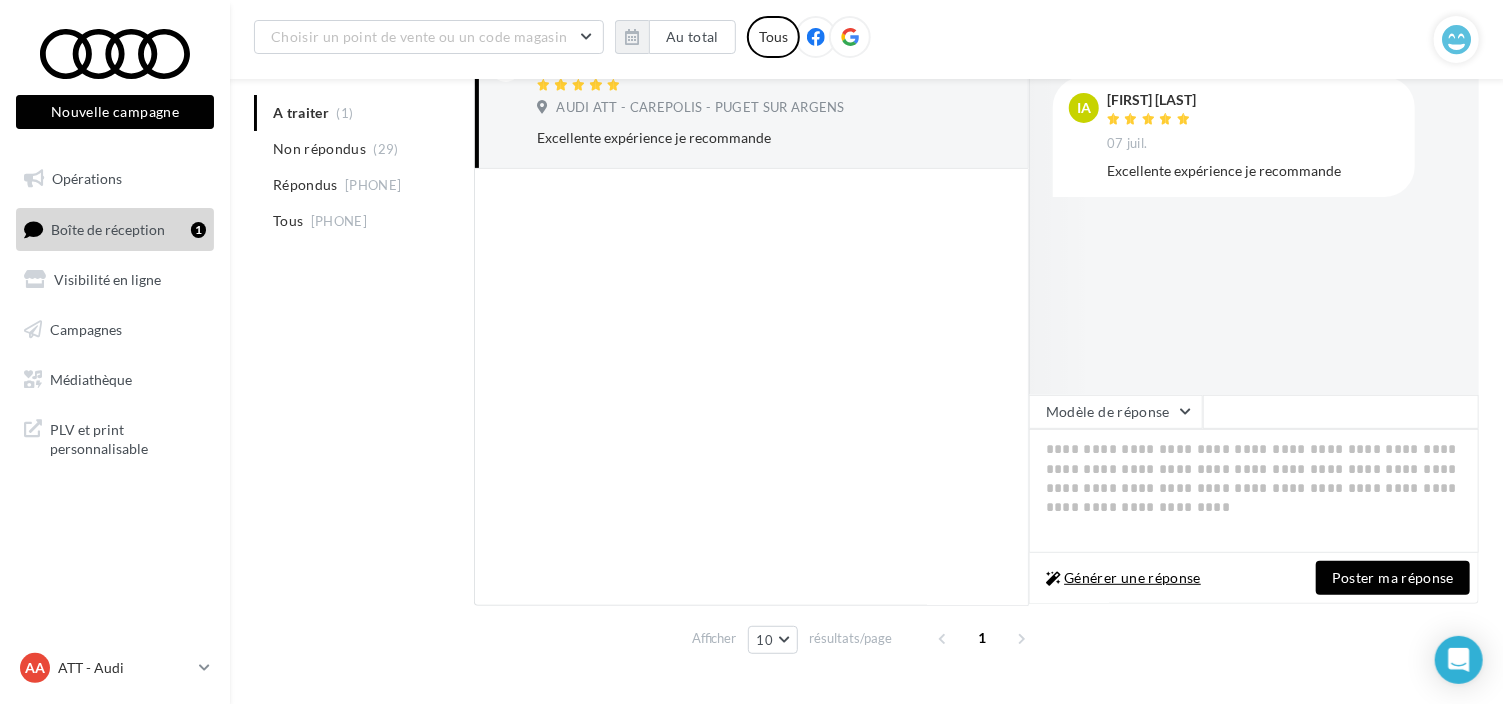 click on "Générer une réponse" at bounding box center (1123, 578) 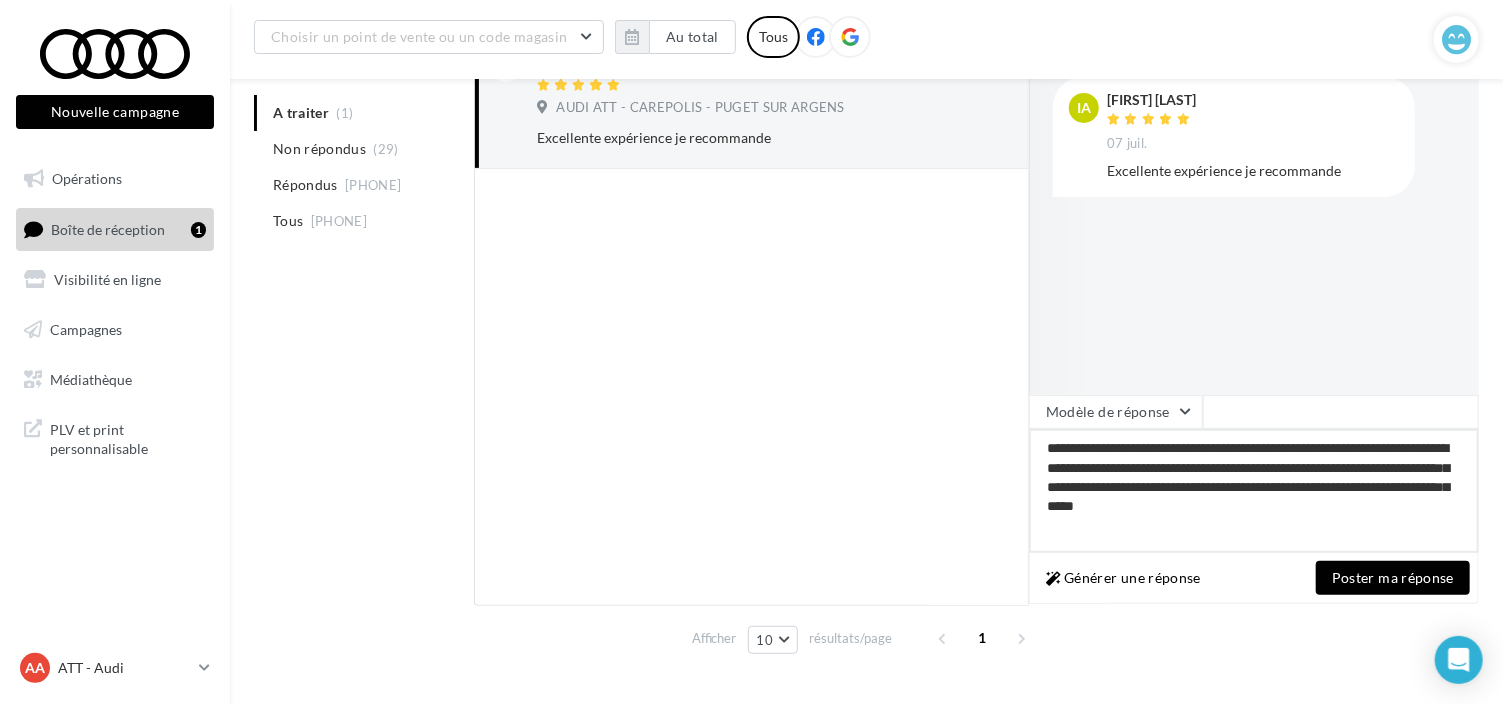 click on "**********" at bounding box center (1254, 491) 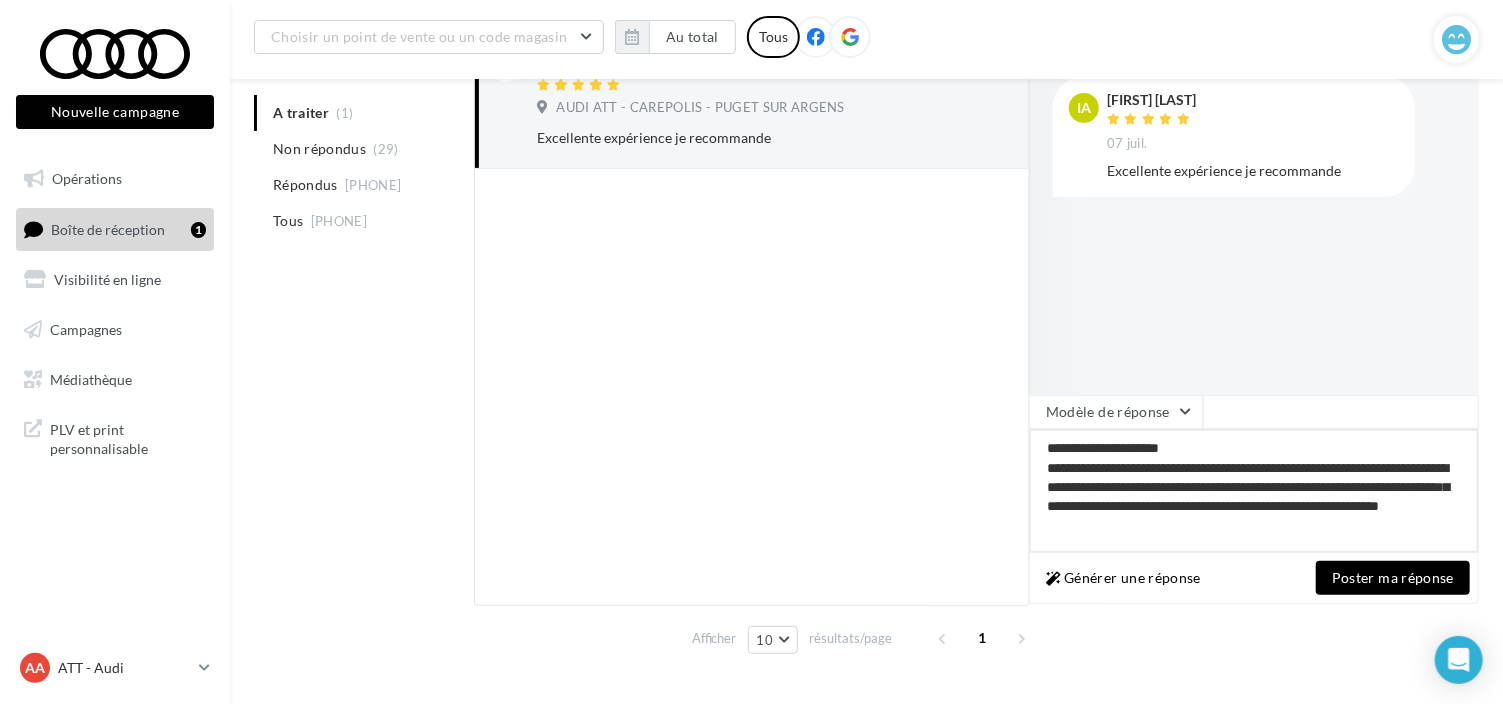 click on "[REDACTED]" at bounding box center (1254, 491) 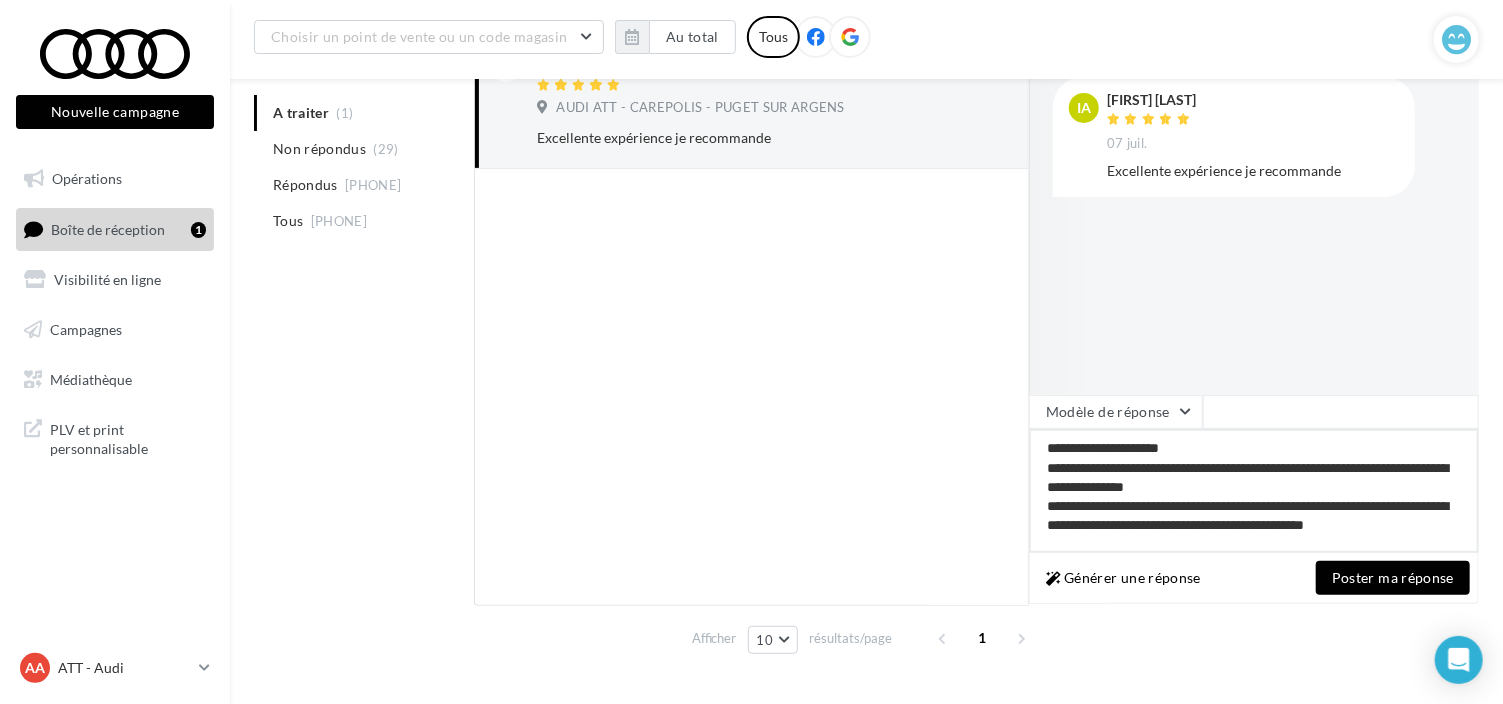 click on "[REDACTED]" at bounding box center [1254, 491] 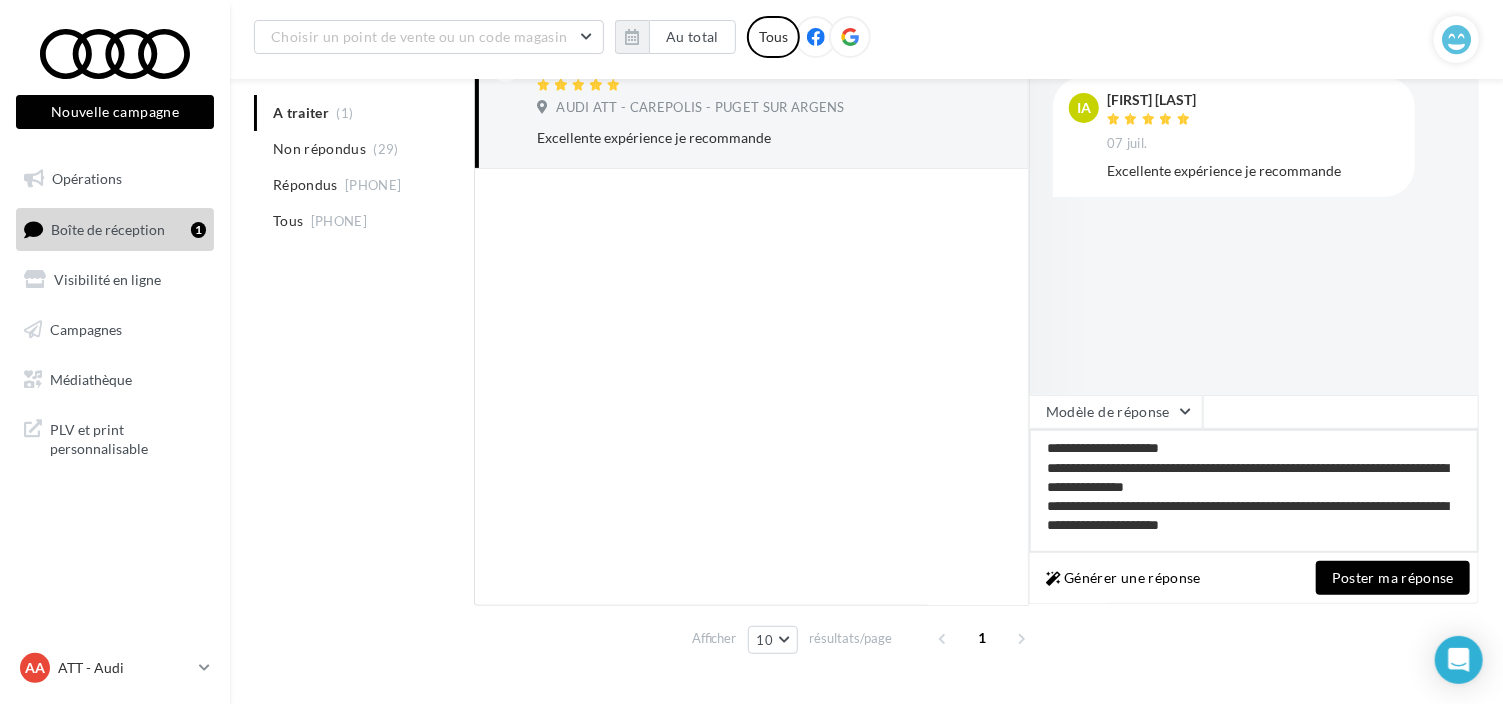 click on "[REDACTED]" at bounding box center [1254, 491] 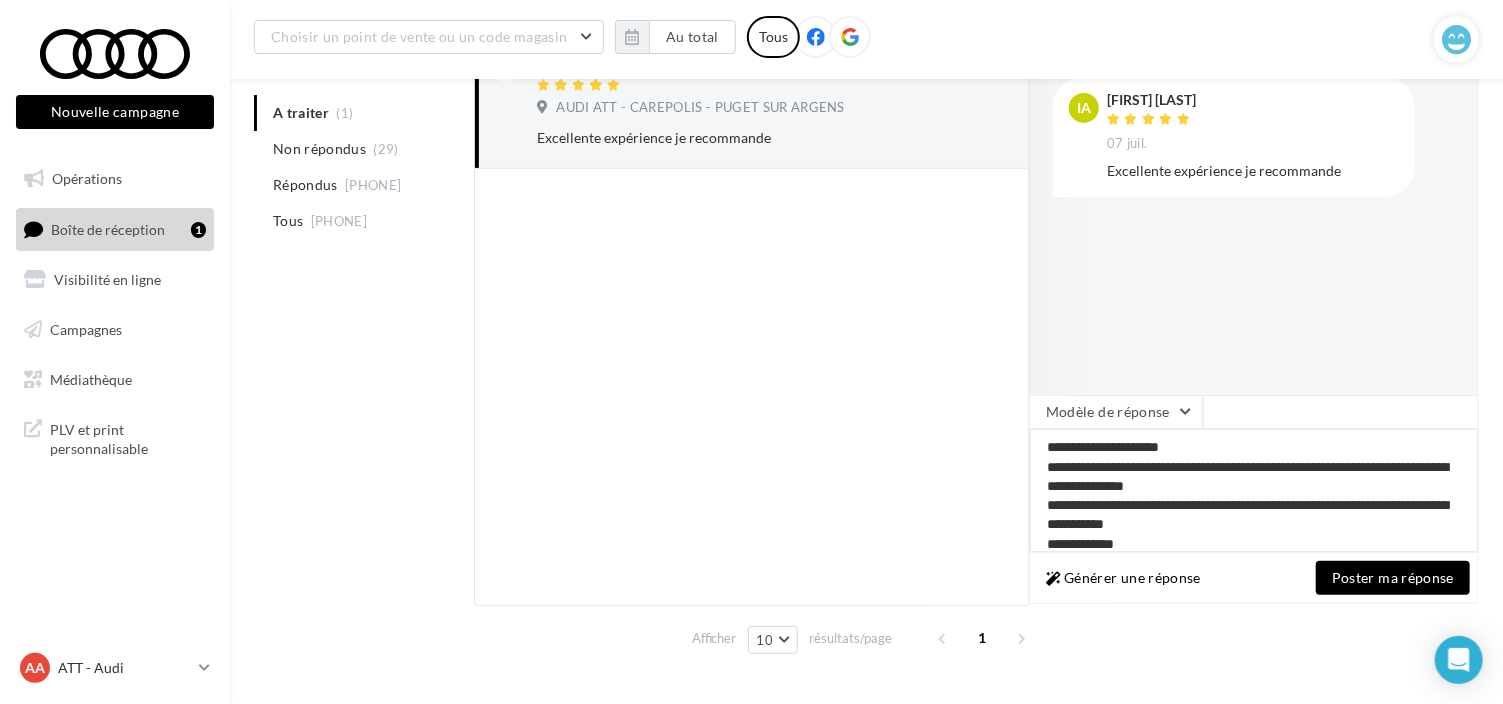 scroll, scrollTop: 20, scrollLeft: 0, axis: vertical 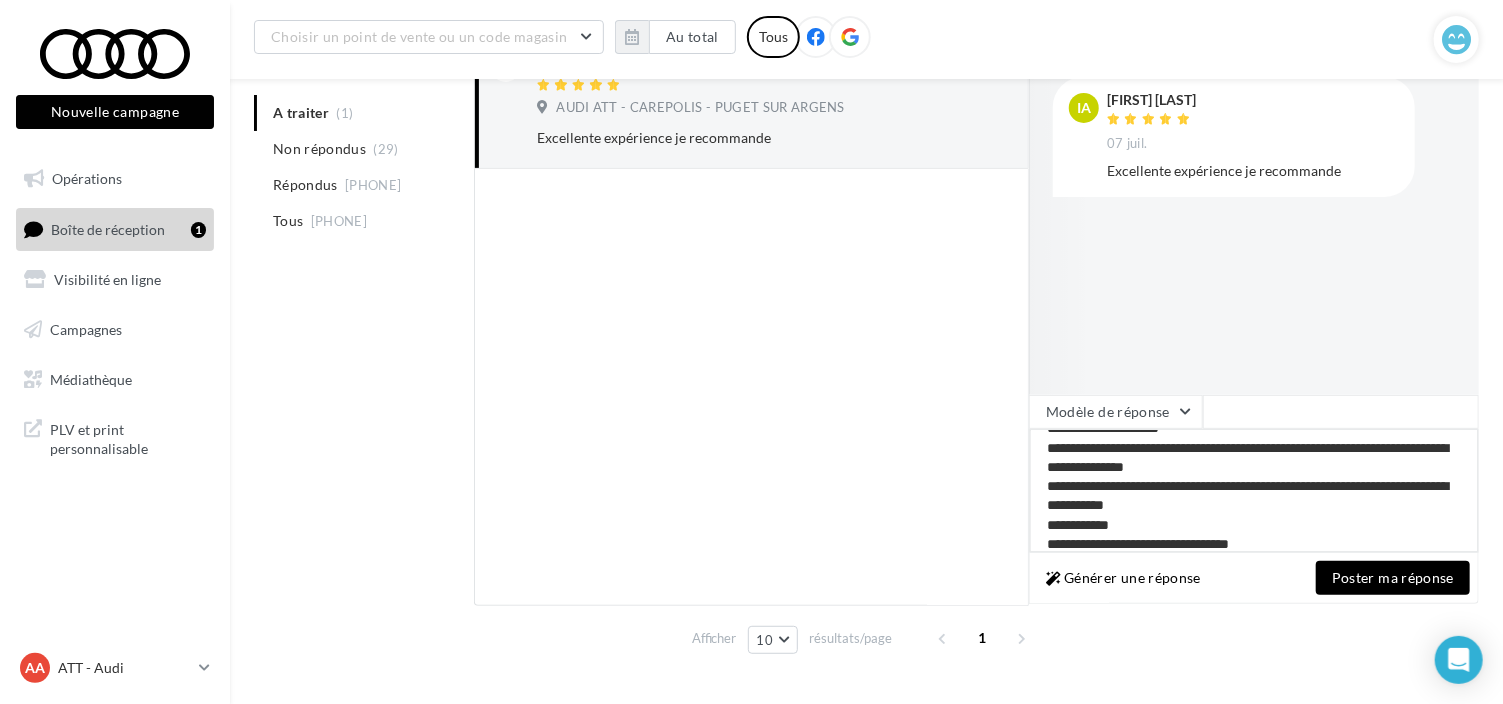 type on "[REDACTED]" 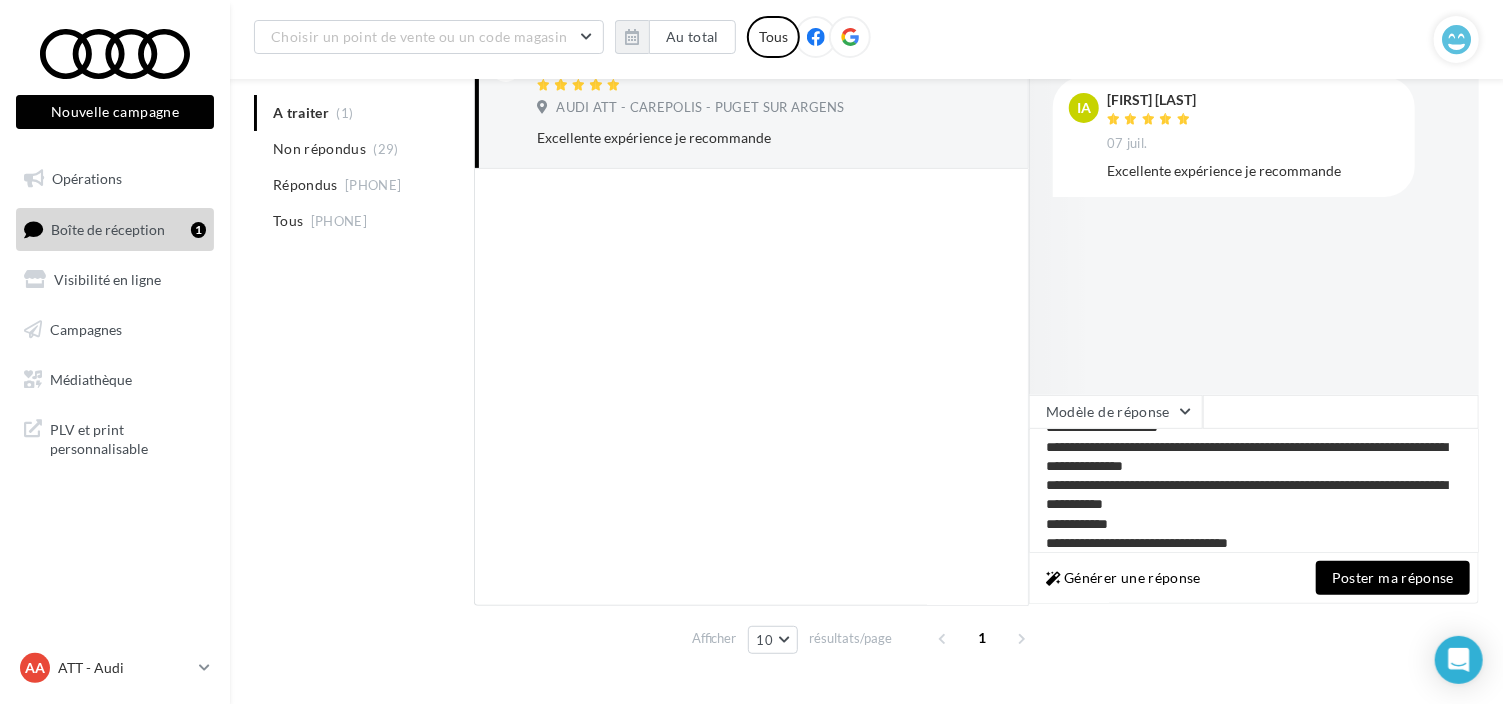 scroll, scrollTop: 19, scrollLeft: 0, axis: vertical 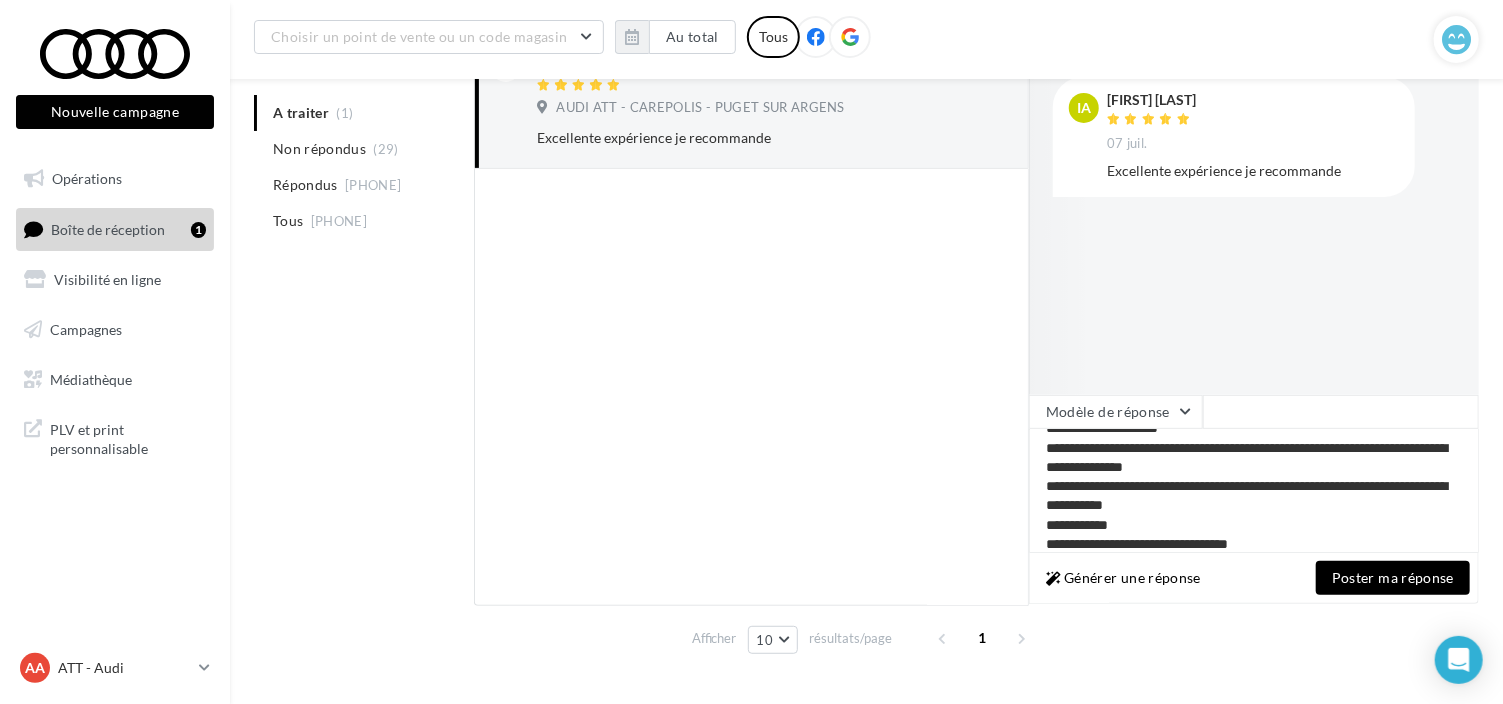 click on "Poster ma réponse" at bounding box center [1393, 578] 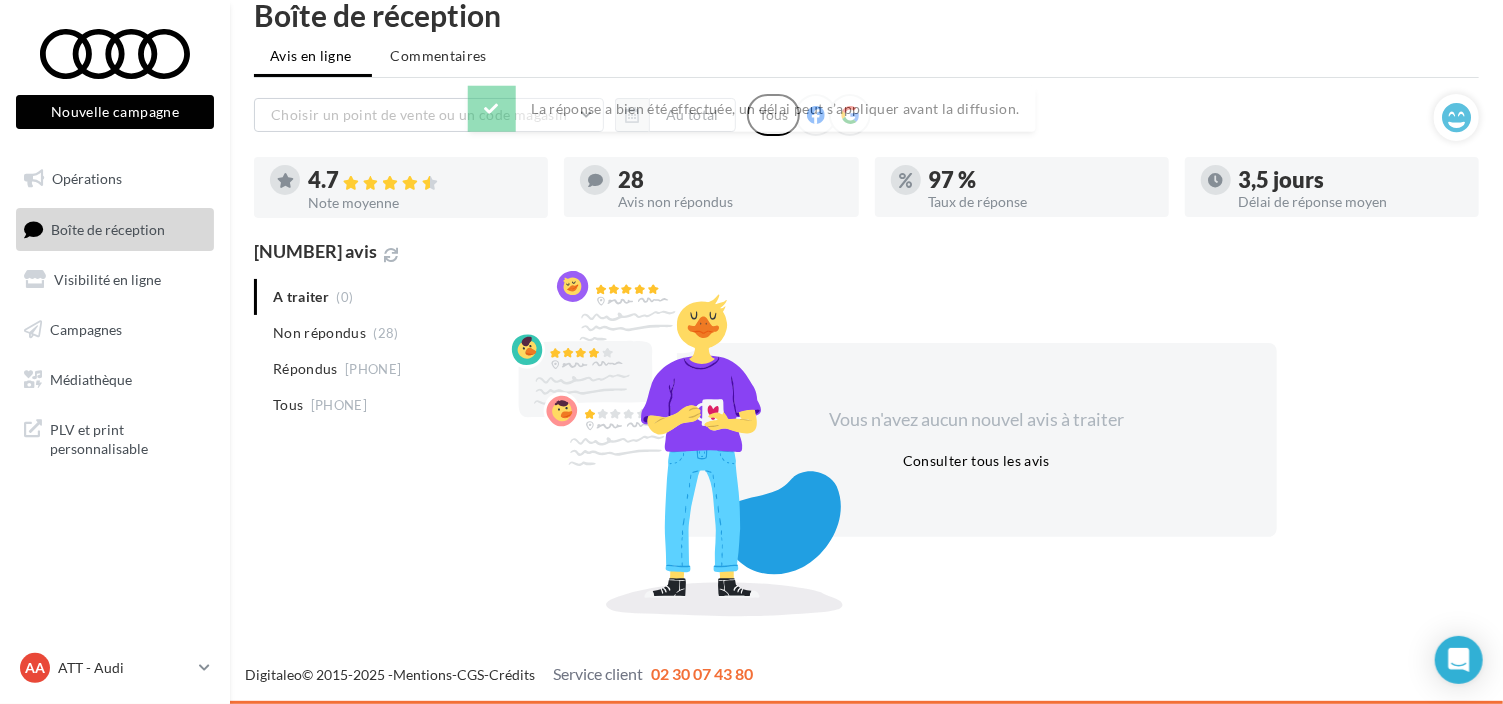 scroll, scrollTop: 31, scrollLeft: 0, axis: vertical 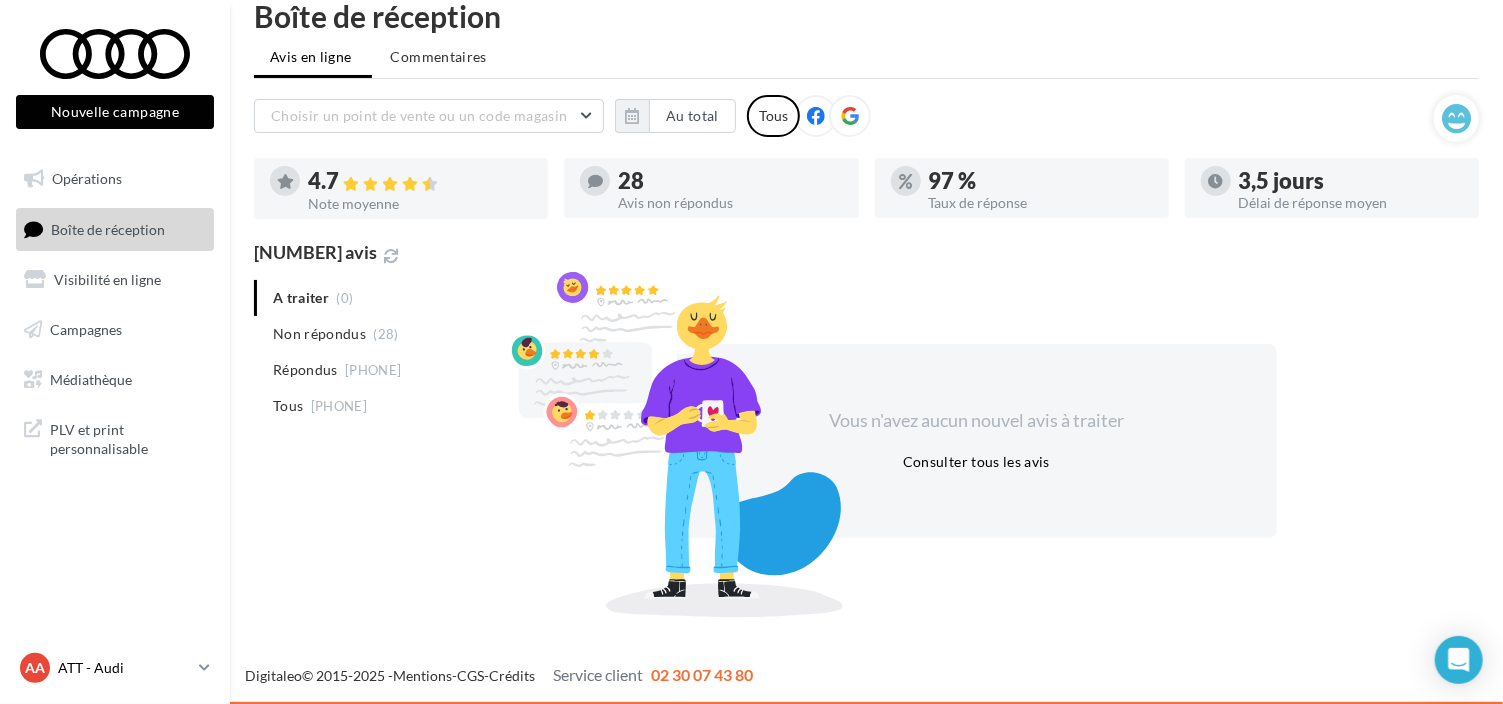 click on "ATT - Audi" at bounding box center (124, 668) 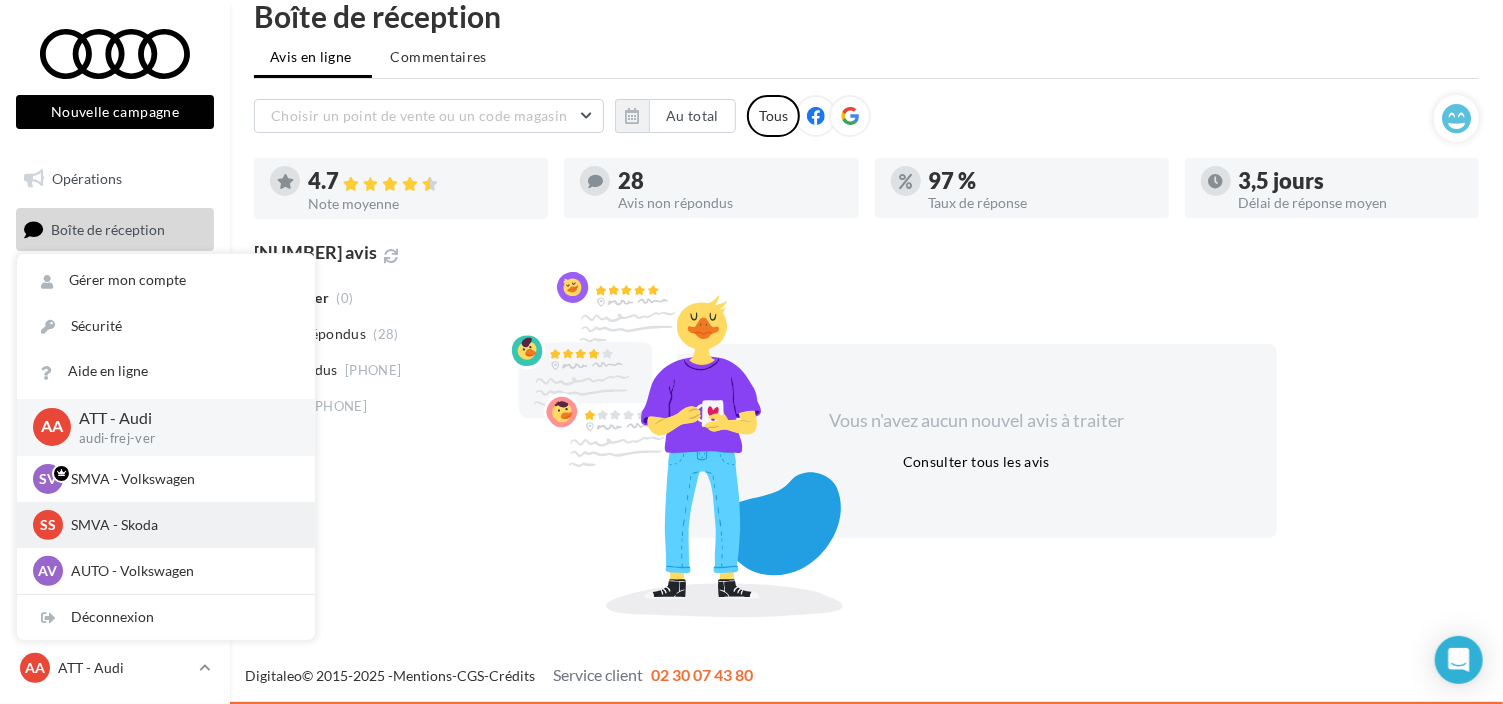click on "SMVA - Skoda" at bounding box center [181, 479] 